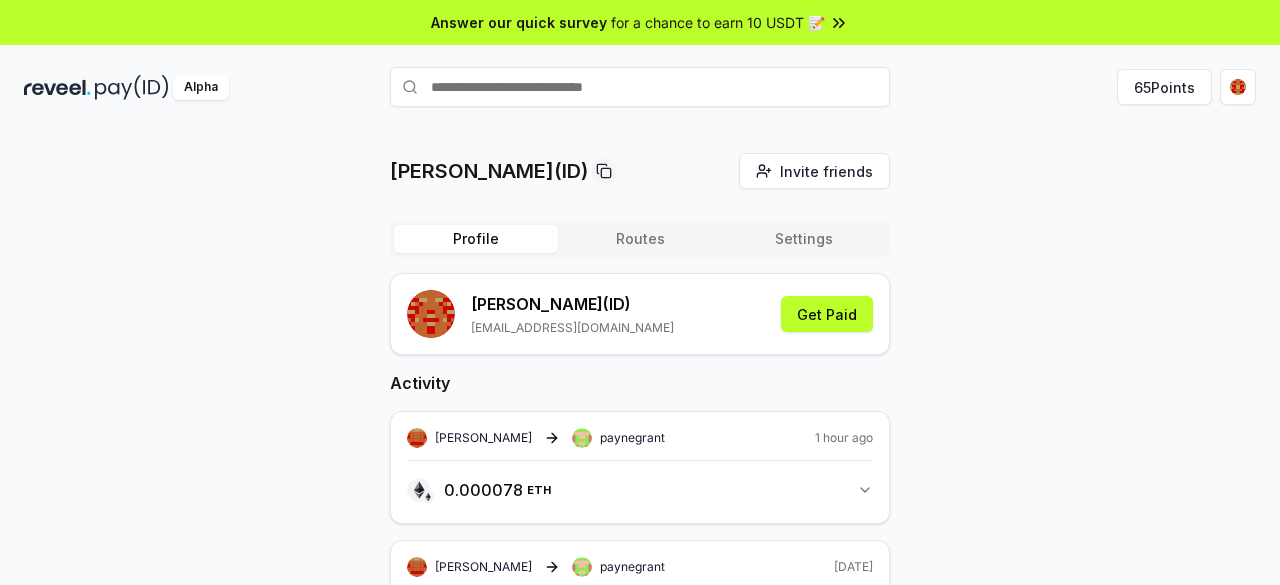 scroll, scrollTop: 0, scrollLeft: 0, axis: both 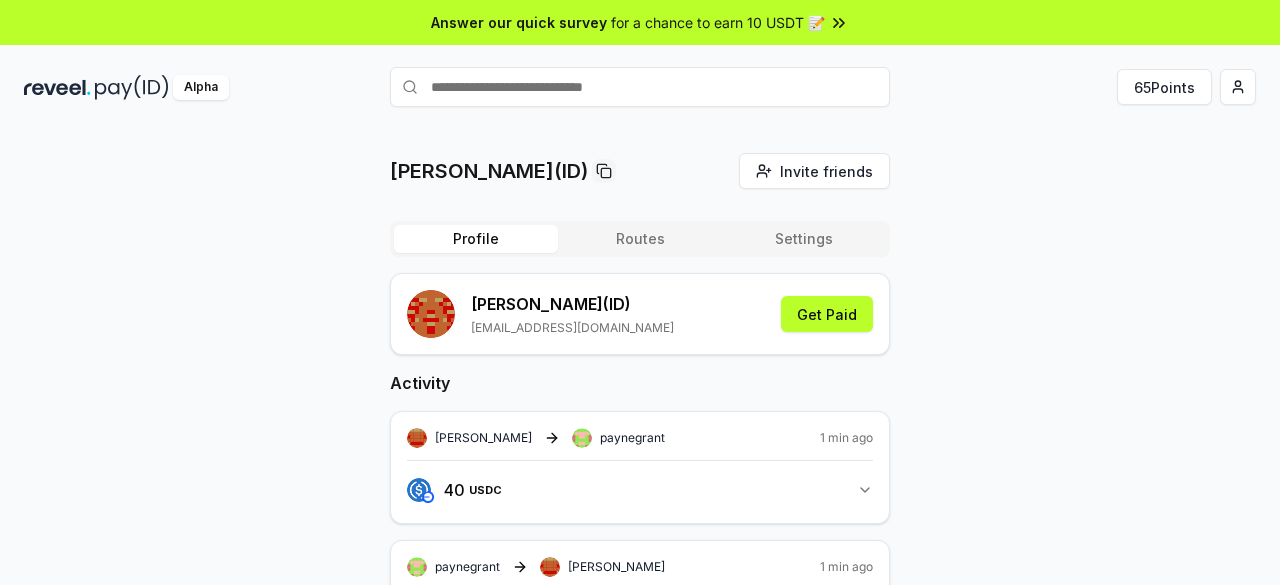 click on "Alpha" at bounding box center [207, 87] 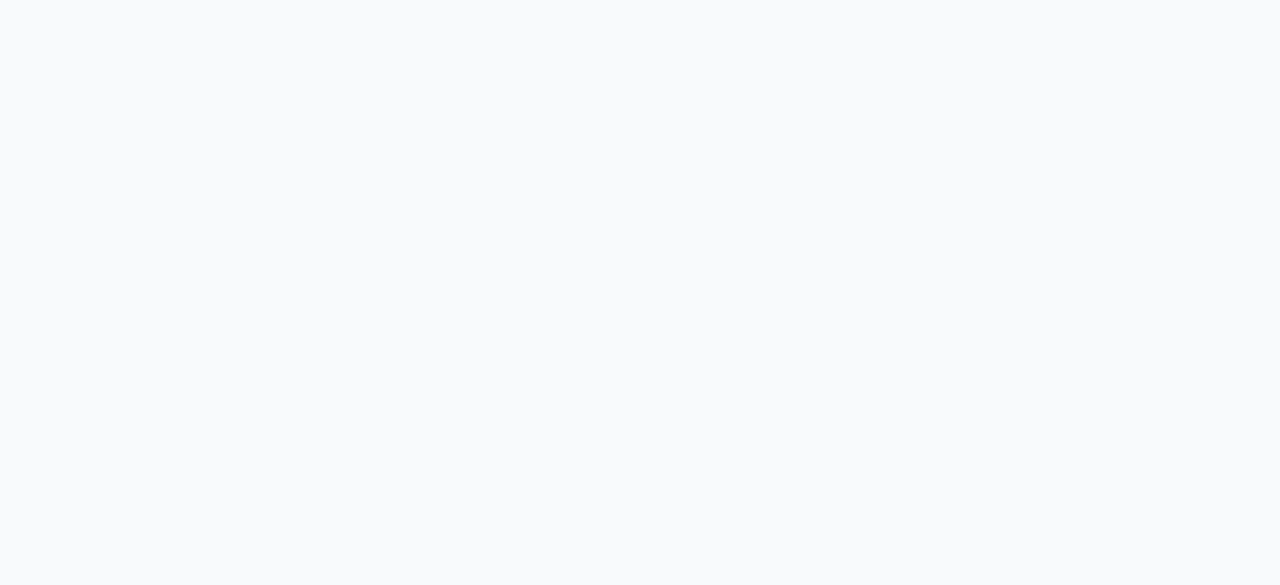 scroll, scrollTop: 0, scrollLeft: 0, axis: both 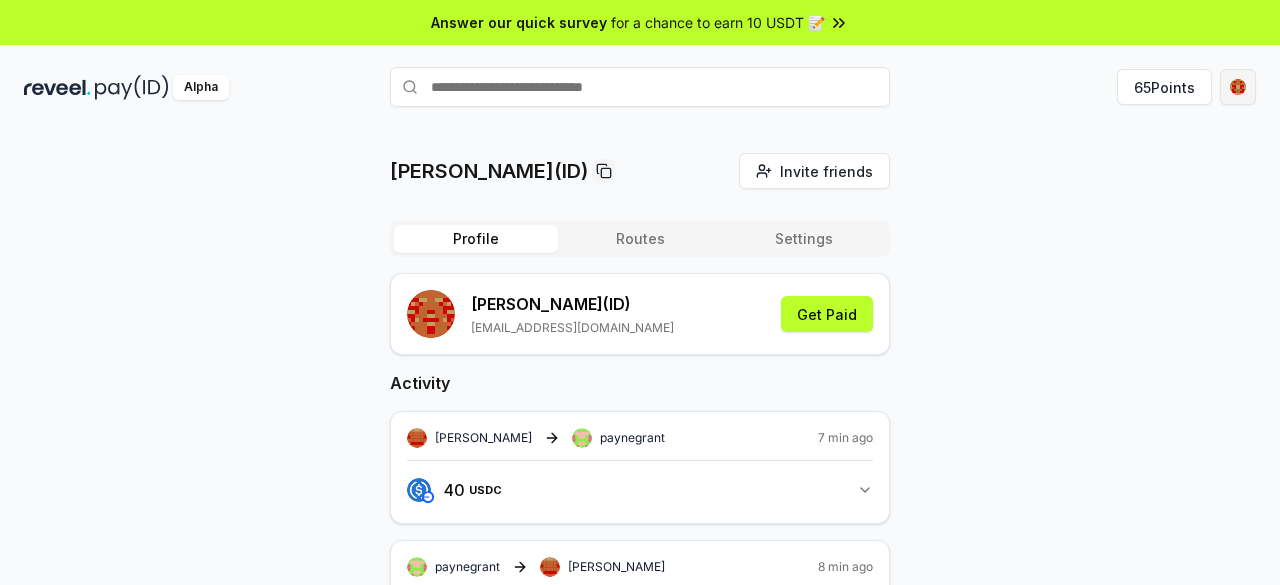click on "Answer our quick survey for a chance to earn 10 USDT 📝 Alpha   65  Points dylan(ID) Invite friends Invite Profile Routes Settings dylan (ID) preciousjideani@gmail.com Get Paid Activity dylan paynegrant 7 min ago 40 USDC 40 USDC paynegrant dylan 8 min ago 40 USDC 40 USDC dylan paynegrant 8 min ago 40 USDC 40 USDC paynegrant dylan 9 min ago 40 USDC 40 USDC dylan paynegrant 10 min ago 40 USDC 40 USDC paynegrant dylan 11 min ago 40 USDC 40 USDC dylan paynegrant 12 min ago 40 USDC 40 USDC alphahunter dylan 15 min ago 40 USDC 40 USDC dylan paynegrant 5 hours ago 0.000078 ETH 0.00007839999999999999 ETH dylan paynegrant 1 day ago 10 USDC 10 USDC" at bounding box center [640, 292] 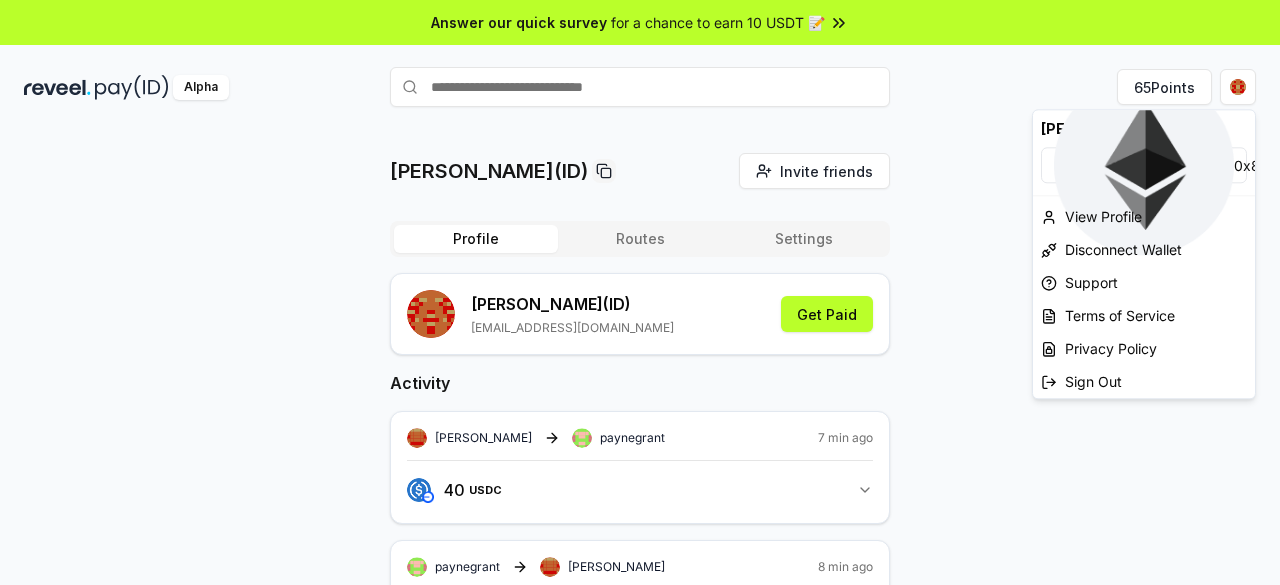 click on "Answer our quick survey for a chance to earn 10 USDT 📝 Alpha   65  Points dylan(ID) Invite friends Invite Profile Routes Settings dylan (ID) preciousjideani@gmail.com Get Paid Activity dylan paynegrant 7 min ago 40 USDC 40 USDC paynegrant dylan 8 min ago 40 USDC 40 USDC dylan paynegrant 8 min ago 40 USDC 40 USDC paynegrant dylan 9 min ago 40 USDC 40 USDC dylan paynegrant 10 min ago 40 USDC 40 USDC paynegrant dylan 11 min ago 40 USDC 40 USDC dylan paynegrant 12 min ago 40 USDC 40 USDC alphahunter dylan 15 min ago 40 USDC 40 USDC dylan paynegrant 5 hours ago 0.000078 ETH 0.00007839999999999999 ETH dylan paynegrant 1 day ago 10 USDC 10 USDC dylan(ID)   0x8F077721d9A1 ...     View Profile   Disconnect Wallet   Support   Terms of Service   Privacy Policy   Sign Out" at bounding box center (640, 292) 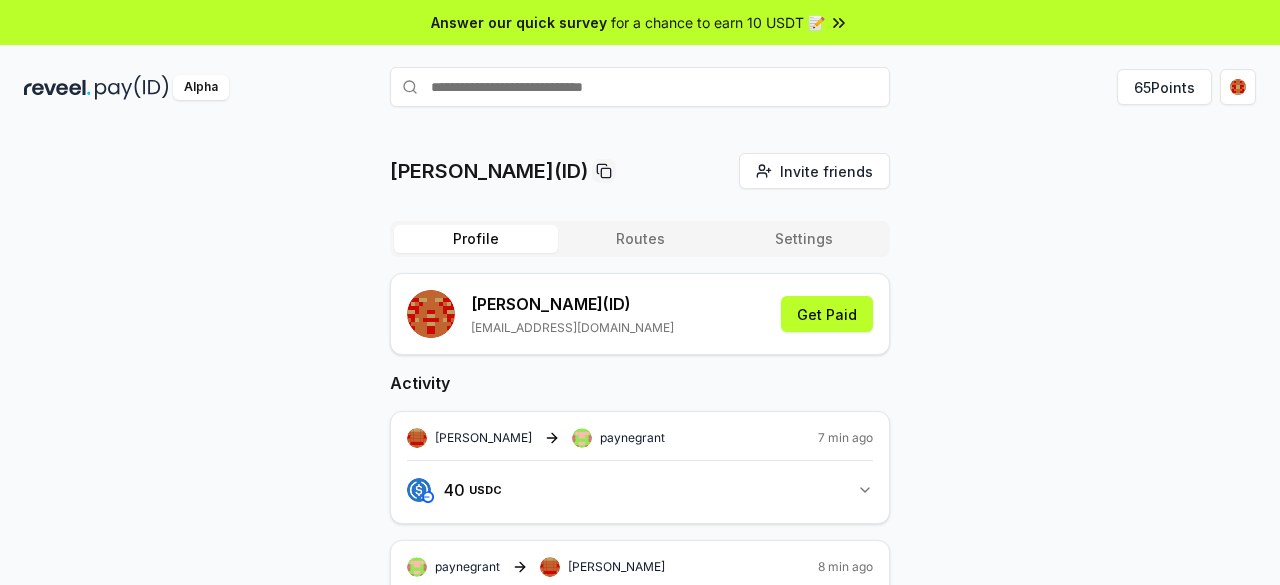 click at bounding box center (132, 87) 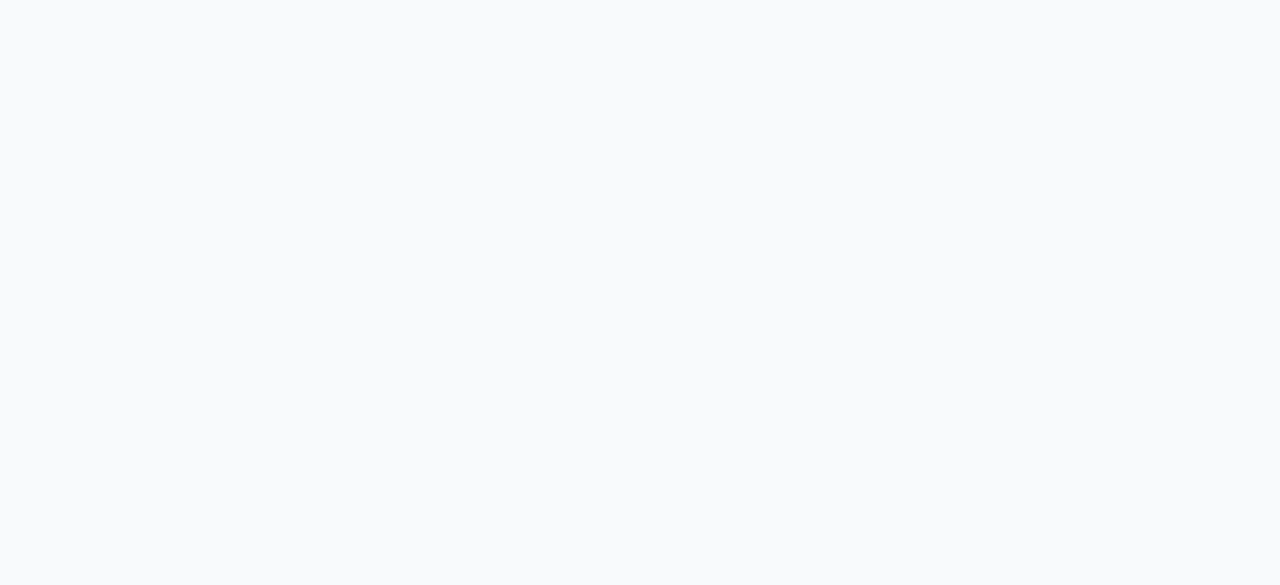 scroll, scrollTop: 0, scrollLeft: 0, axis: both 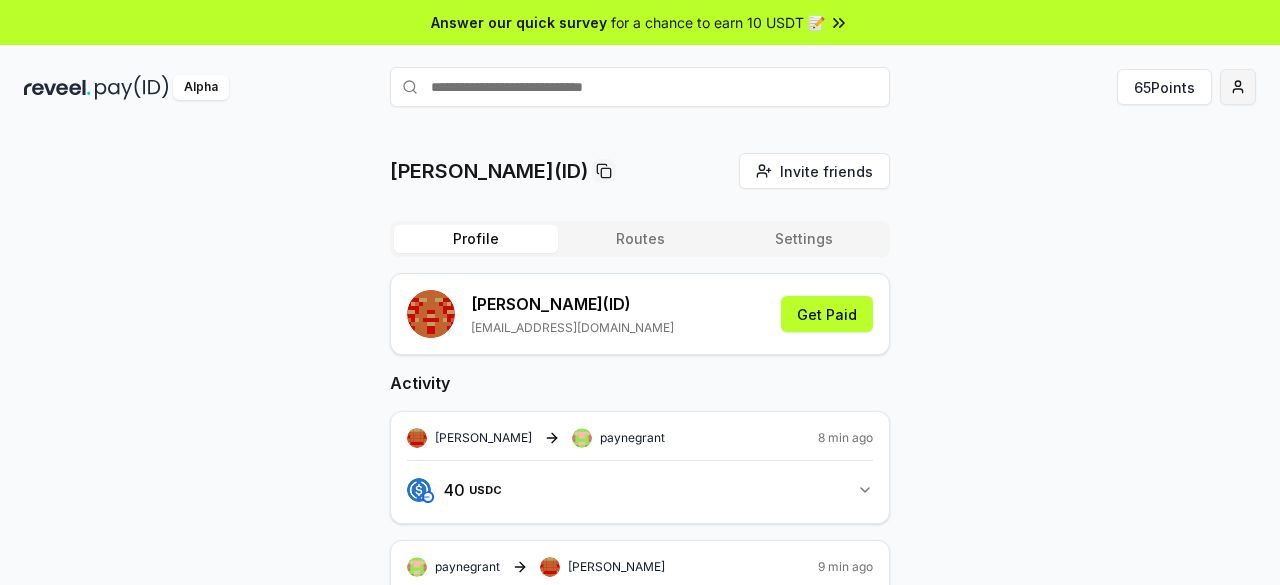 click on "Answer our quick survey for a chance to earn 10 USDT 📝 Alpha   65  Points [PERSON_NAME](ID) Invite friends Invite Profile Routes Settings [PERSON_NAME] (ID) [EMAIL_ADDRESS][DOMAIN_NAME] Get Paid Activity [PERSON_NAME] 8 min ago 40 USDC 40 USDC paynegrant [PERSON_NAME] 9 min ago 40 USDC 40 USDC [PERSON_NAME] 9 min ago 40 USDC 40 USDC paynegrant [PERSON_NAME] 10 min ago 40 USDC 40 USDC [PERSON_NAME] paynegrant 11 min ago 40 USDC 40 USDC paynegrant [PERSON_NAME] 12 min ago 40 USDC 40 USDC dylan paynegrant 13 min ago 40 USDC 40 USDC alphahunter dylan 16 min ago 40 USDC 40 USDC [PERSON_NAME] 5 hours ago 0.000078 ETH 0.00007839999999999999 ETH [PERSON_NAME] [DATE] 10 USDC 10 USDC" at bounding box center [640, 292] 